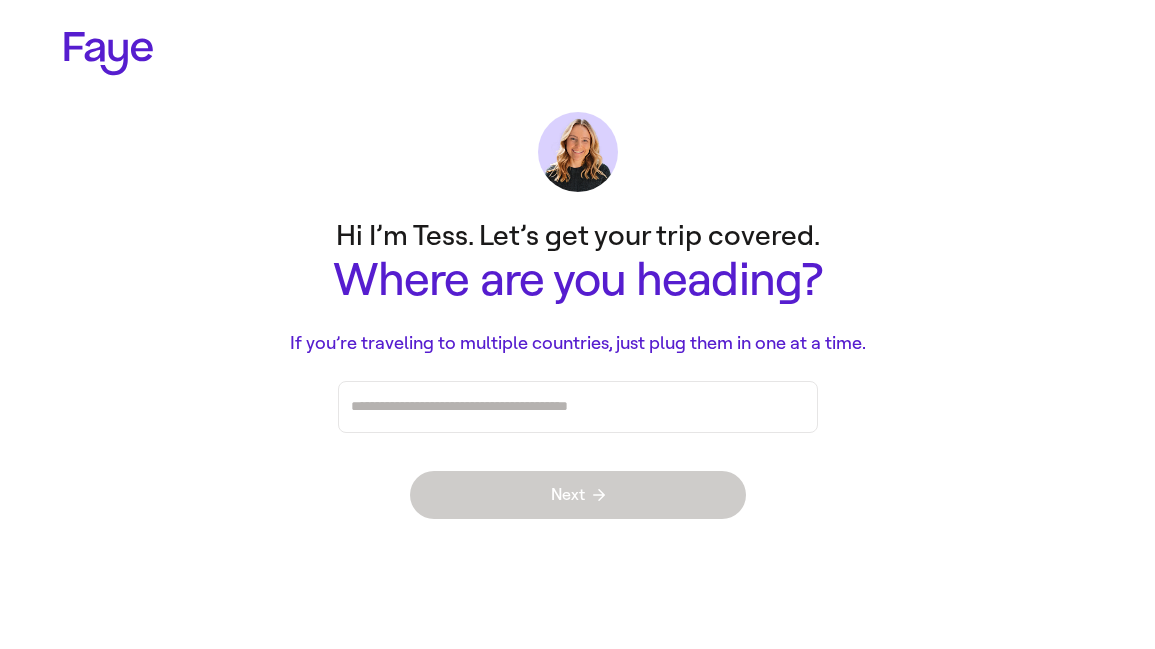 scroll, scrollTop: 0, scrollLeft: 0, axis: both 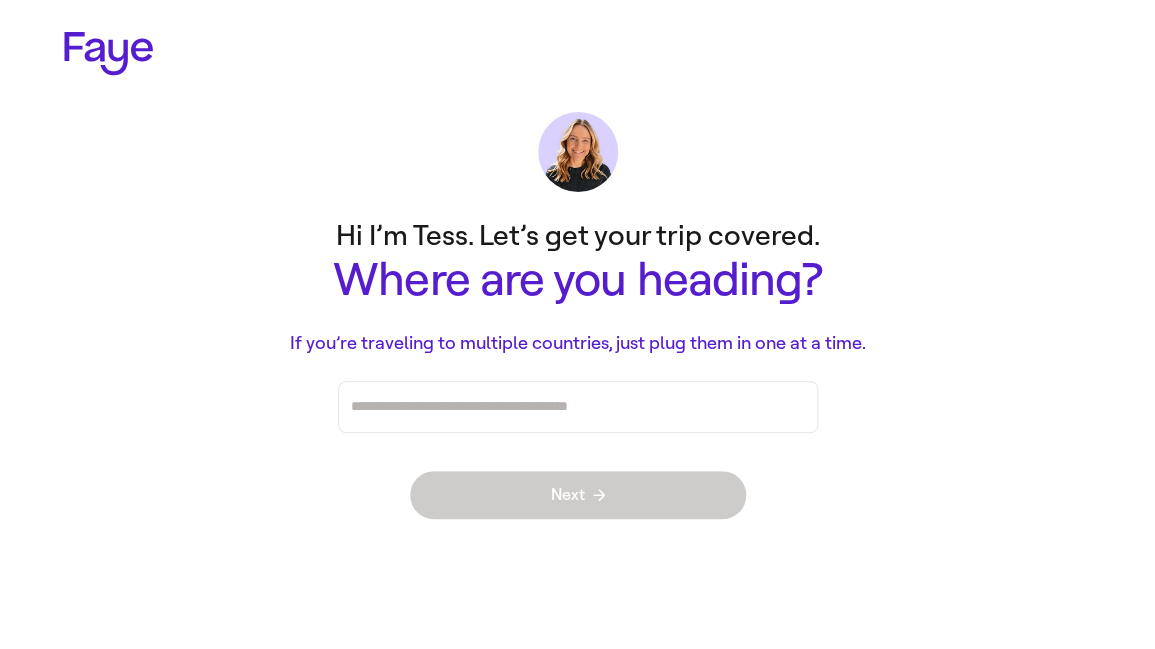 click at bounding box center (578, 407) 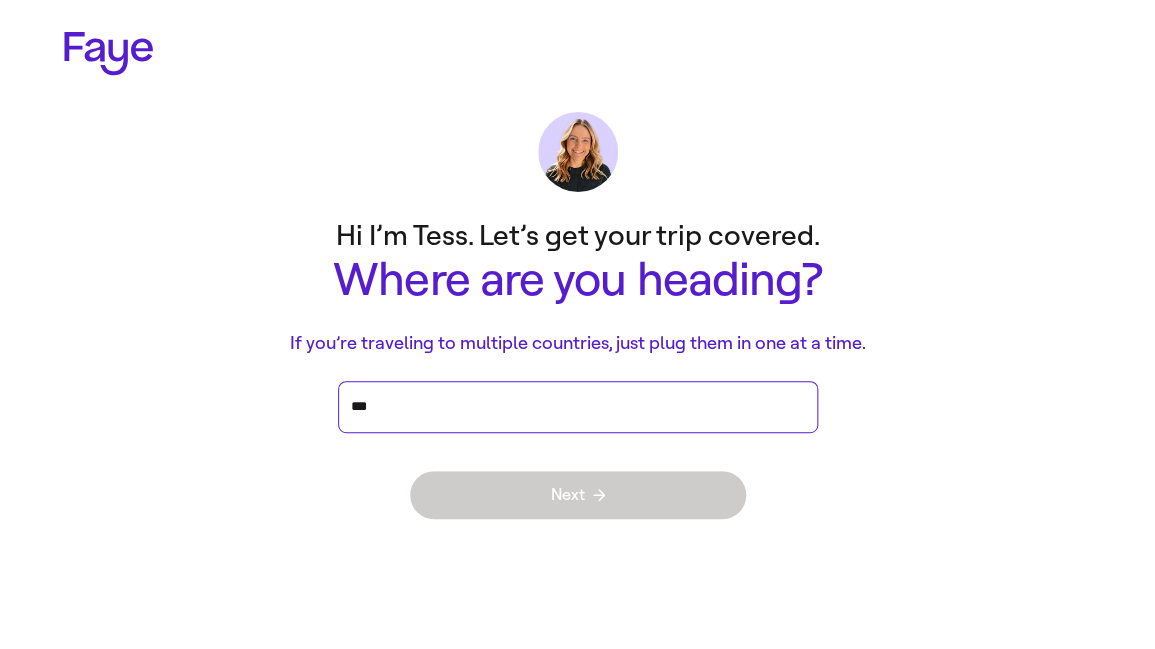 type on "****" 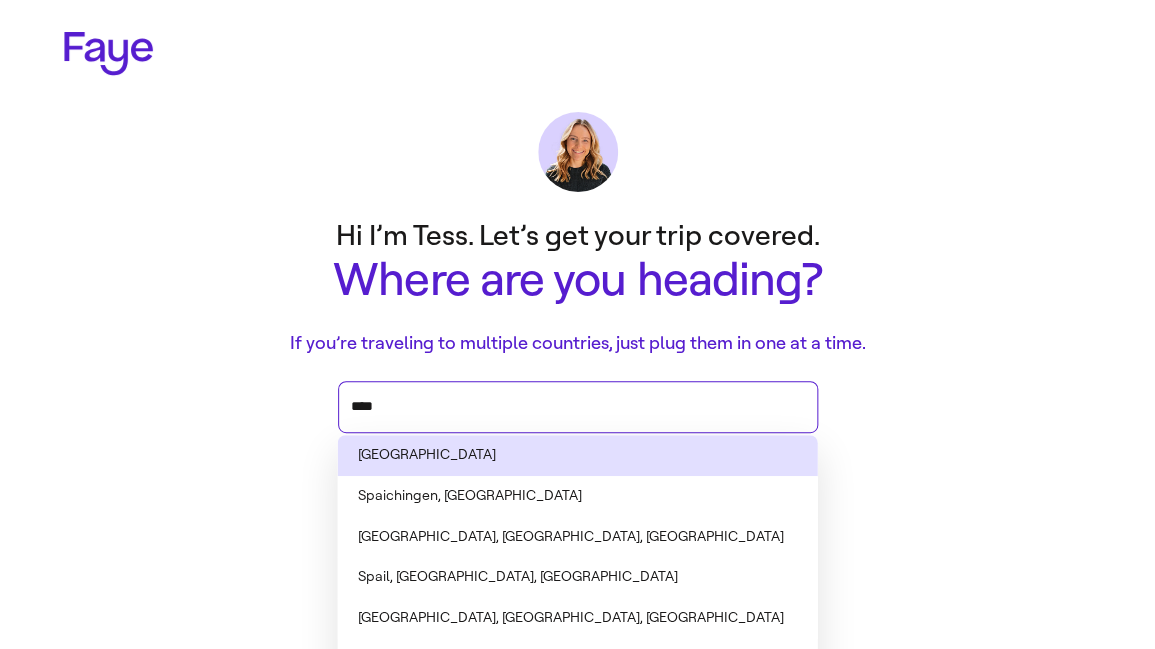 type 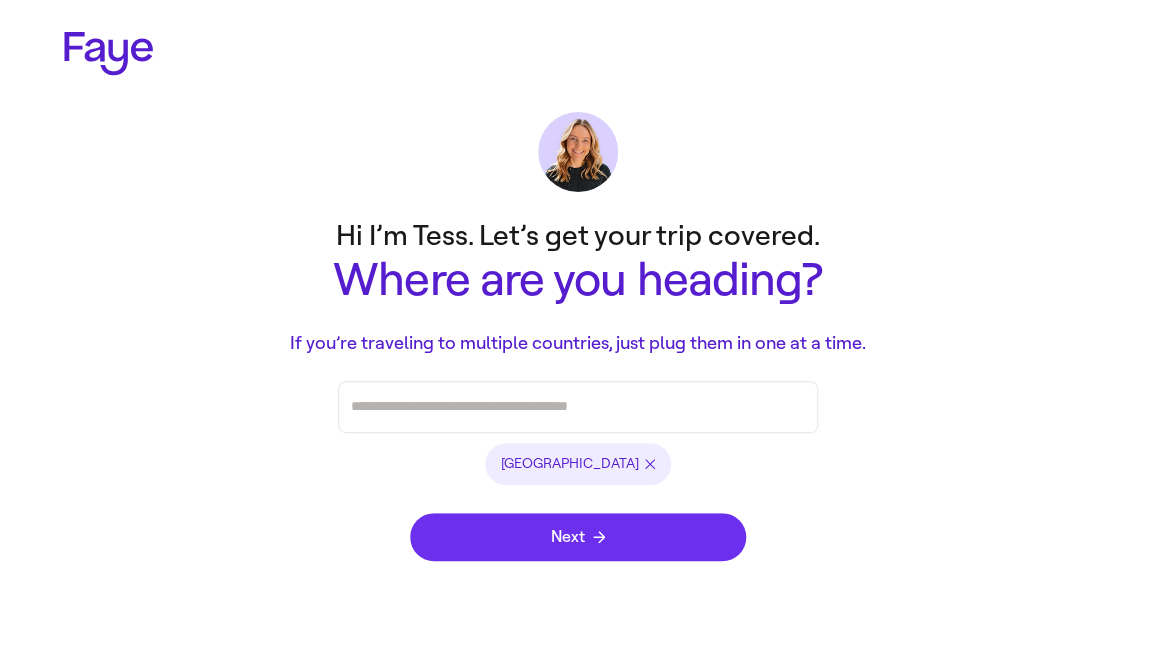 click on "Next" at bounding box center (578, 537) 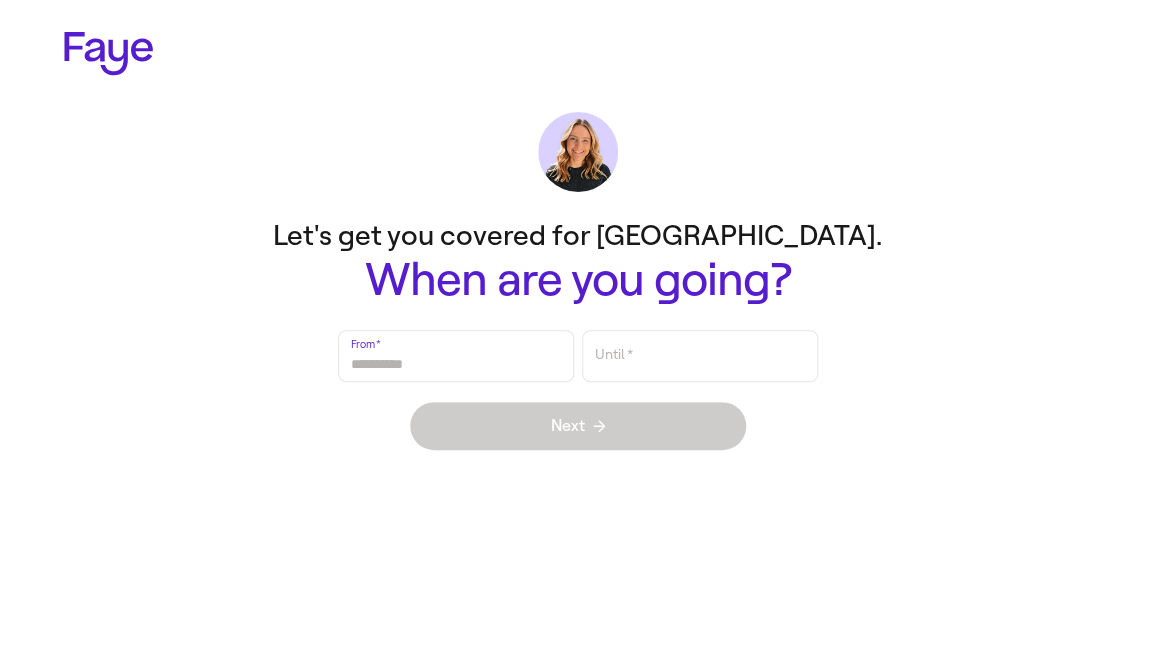 click on "From   *" at bounding box center (456, 356) 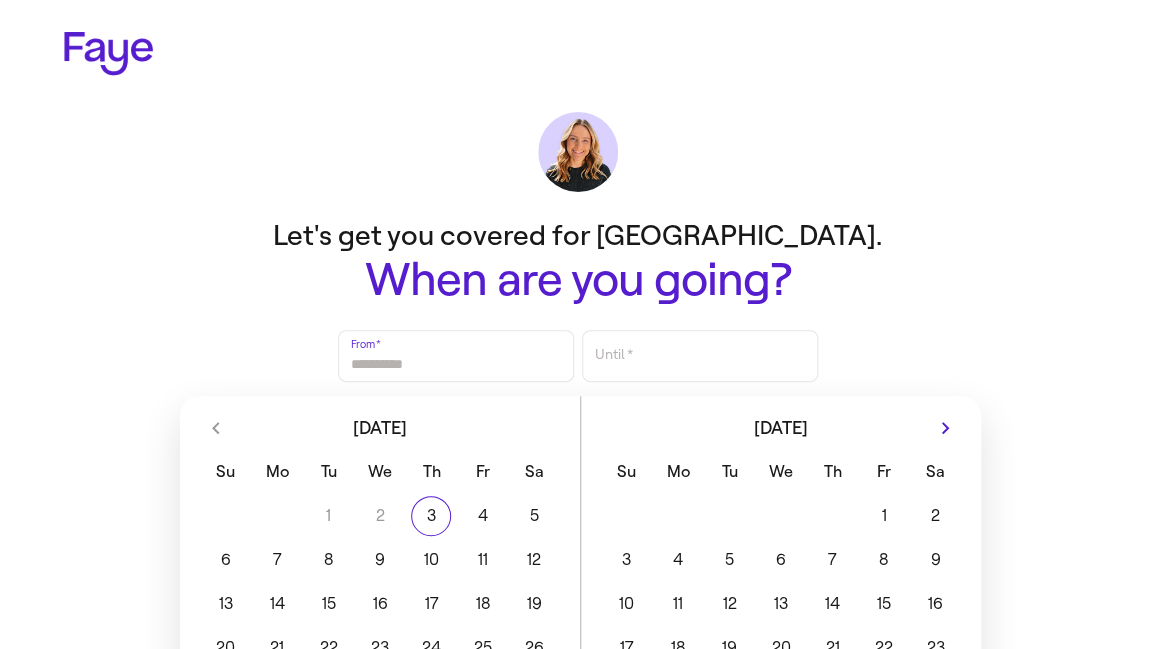 scroll, scrollTop: 143, scrollLeft: 0, axis: vertical 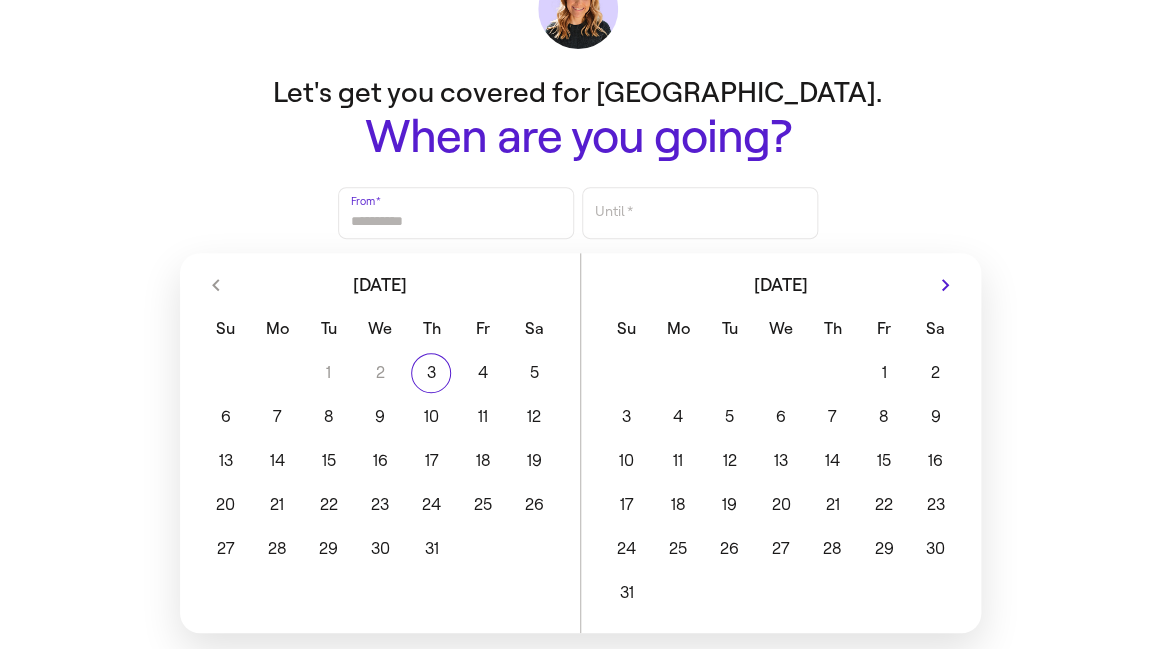 click on "1 2 3 4 5 6 7 8 9 10 11 12 13 14 15 16 17 18 19 20 21 22 23 24 25 26 27 28 29 30 31" at bounding box center [781, 481] 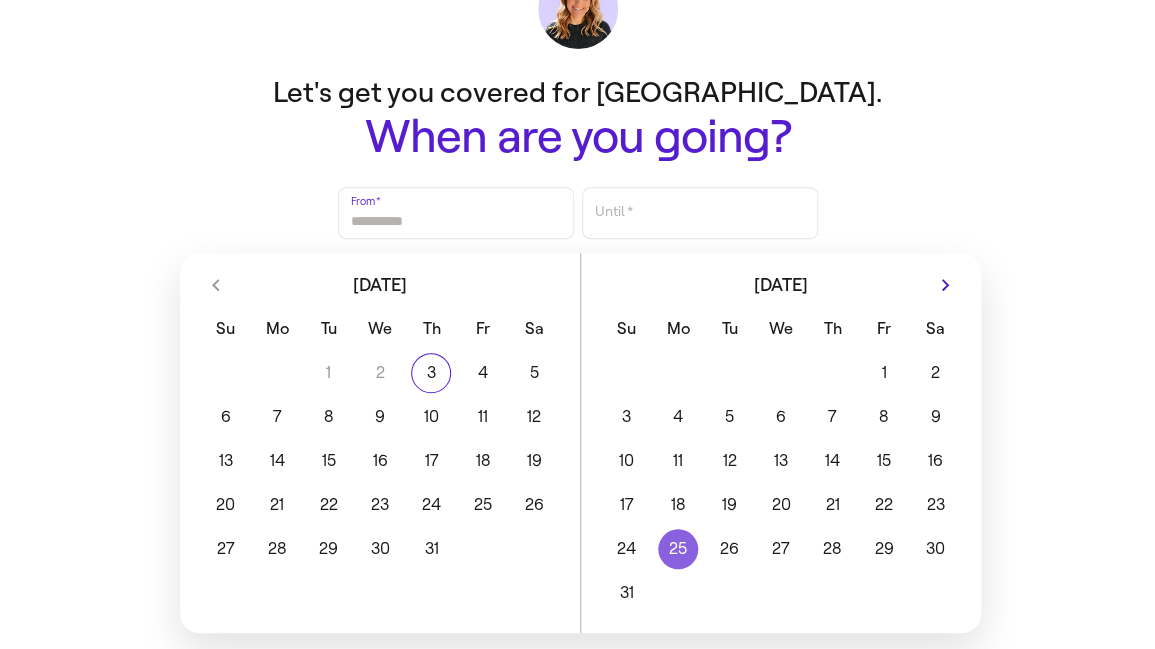 click on "25" at bounding box center [677, 549] 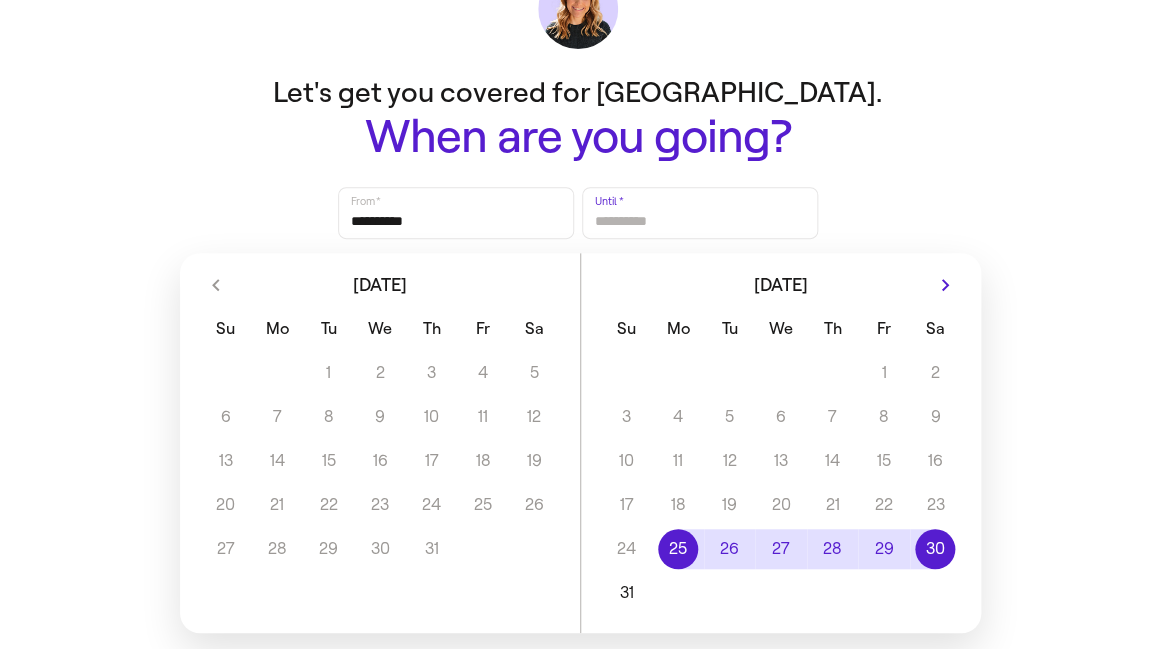 click on "30" at bounding box center [935, 549] 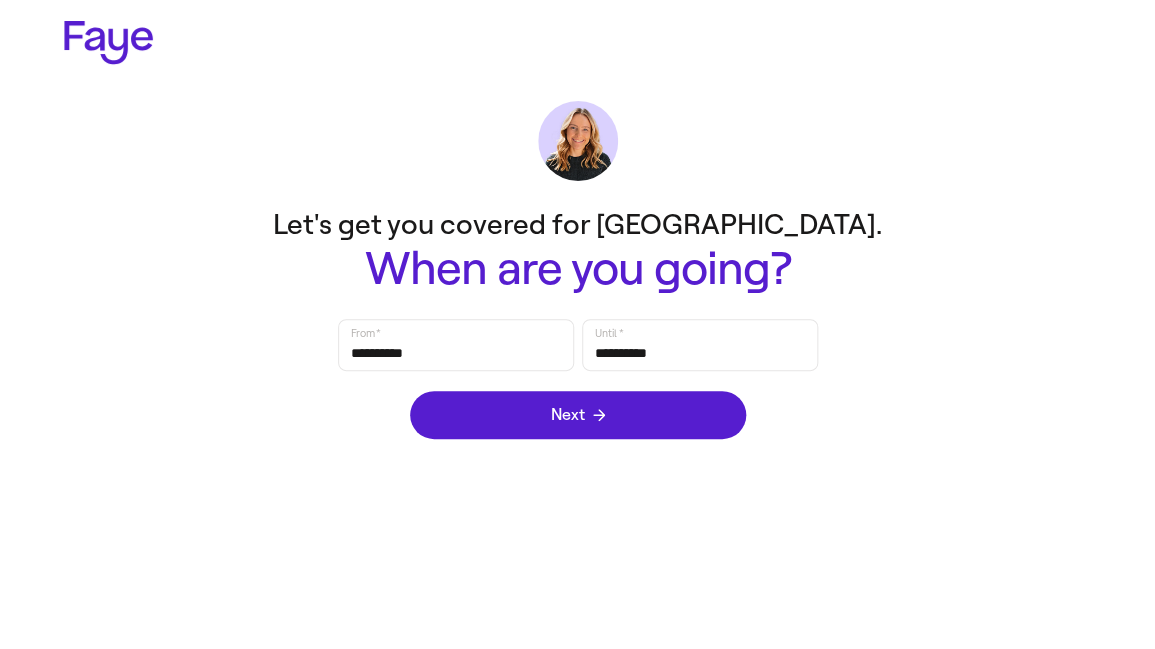 scroll, scrollTop: 0, scrollLeft: 0, axis: both 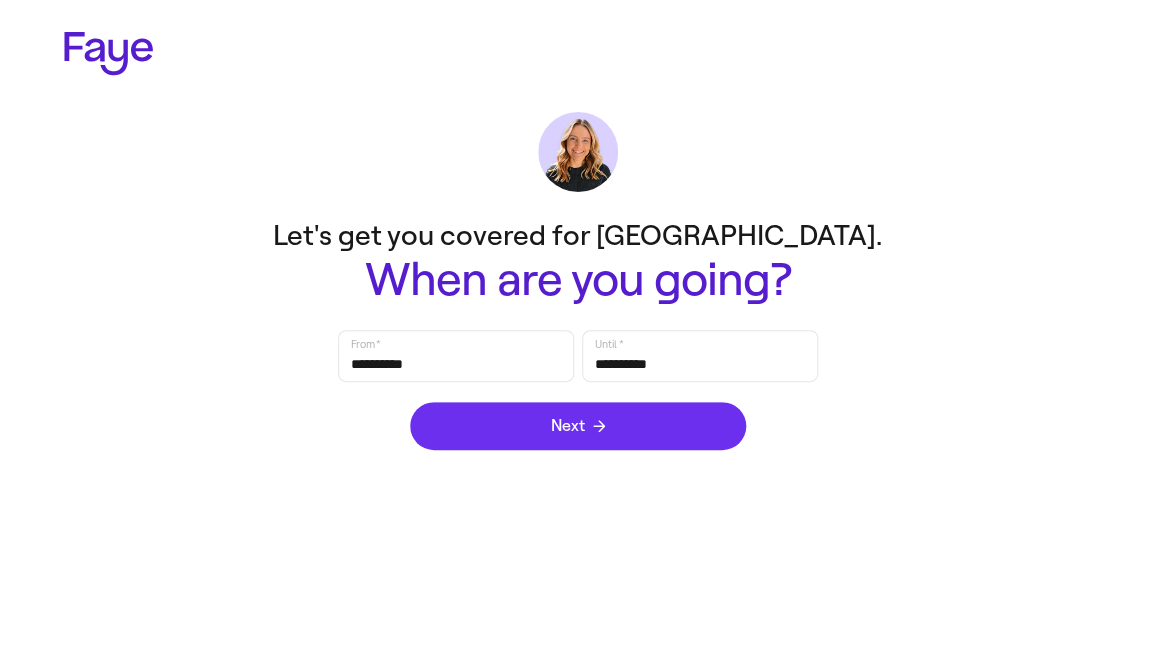 click on "Next" at bounding box center [578, 426] 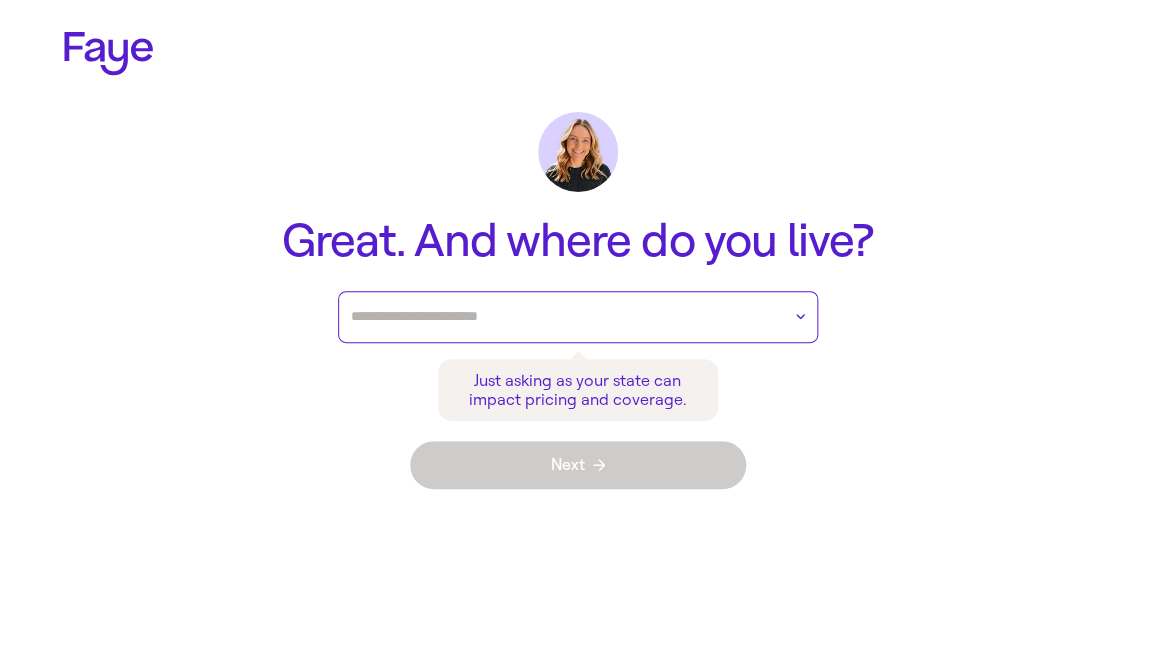 click at bounding box center [565, 317] 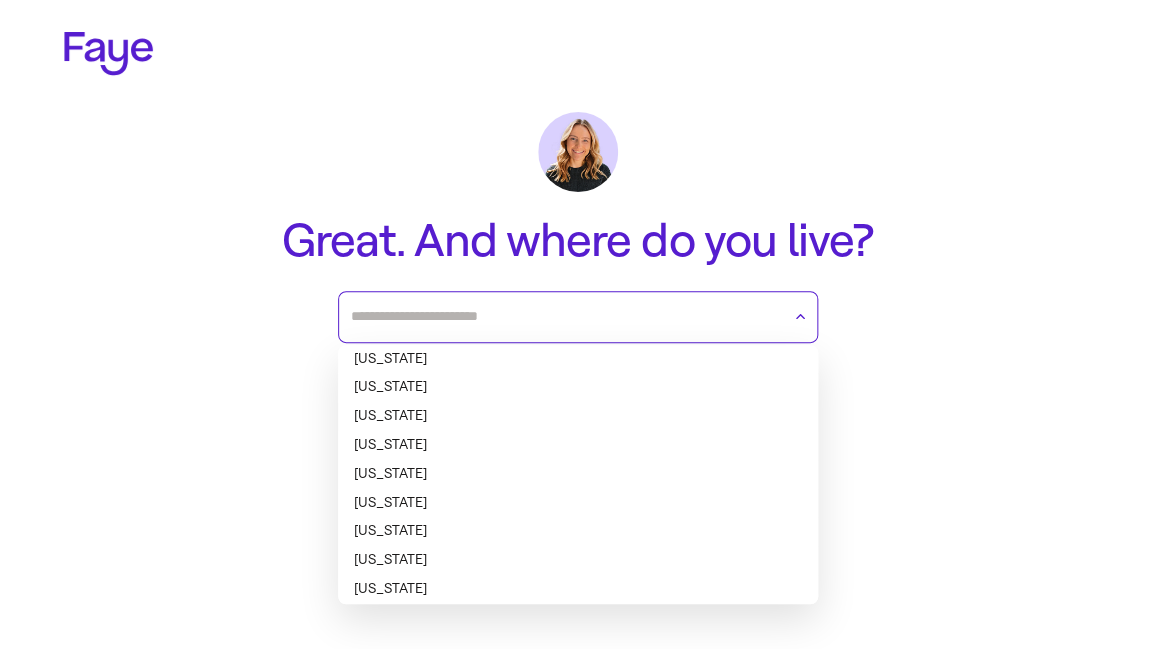 click on "Arizona" at bounding box center (578, 416) 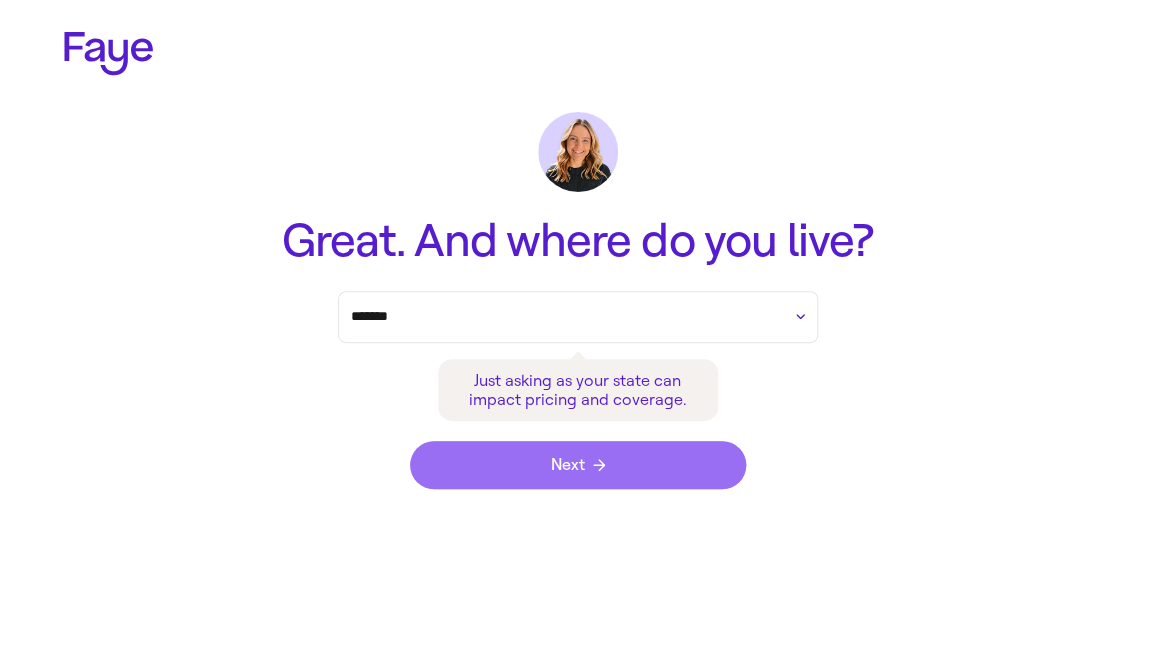 click on "Next" at bounding box center [578, 465] 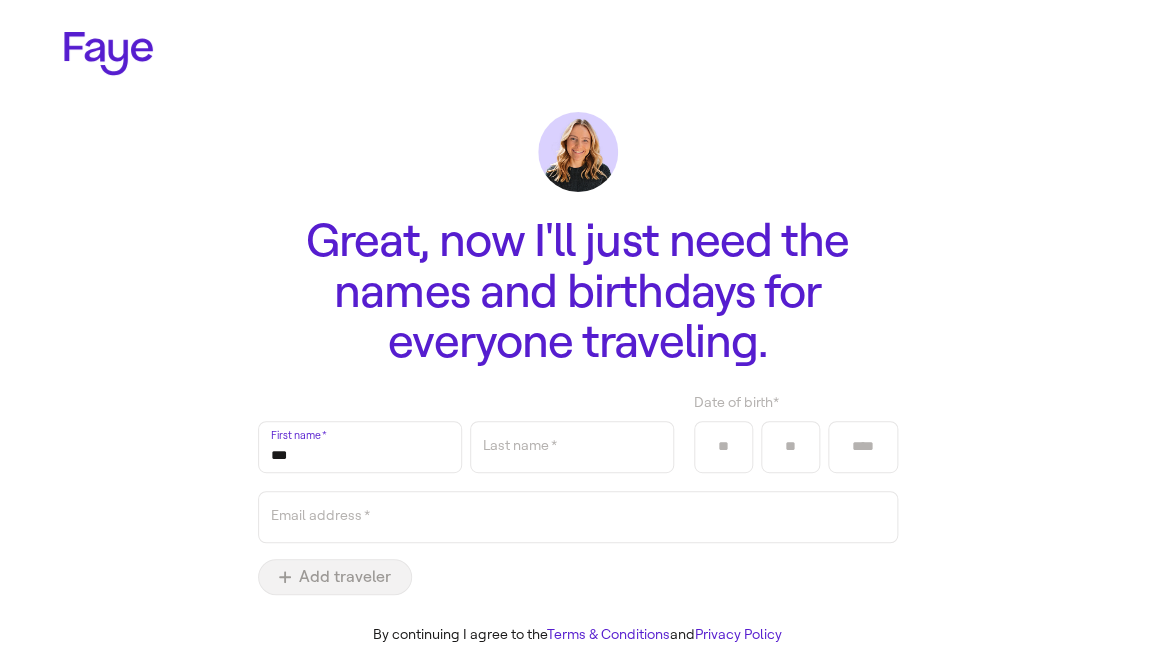 type on "***" 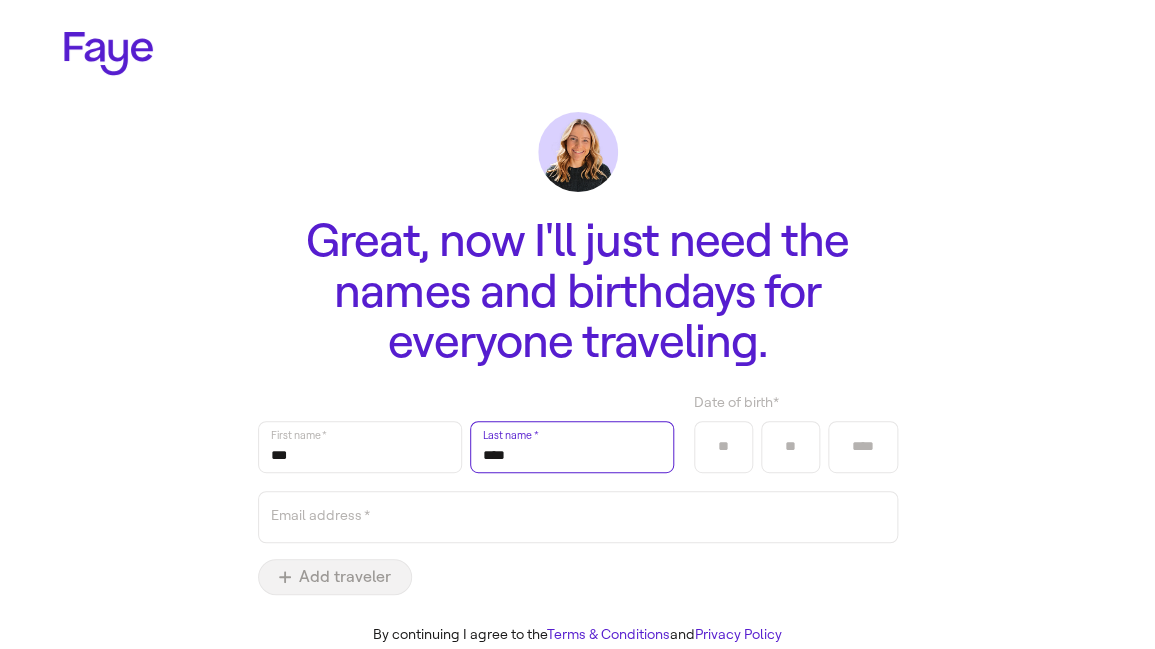 type on "****" 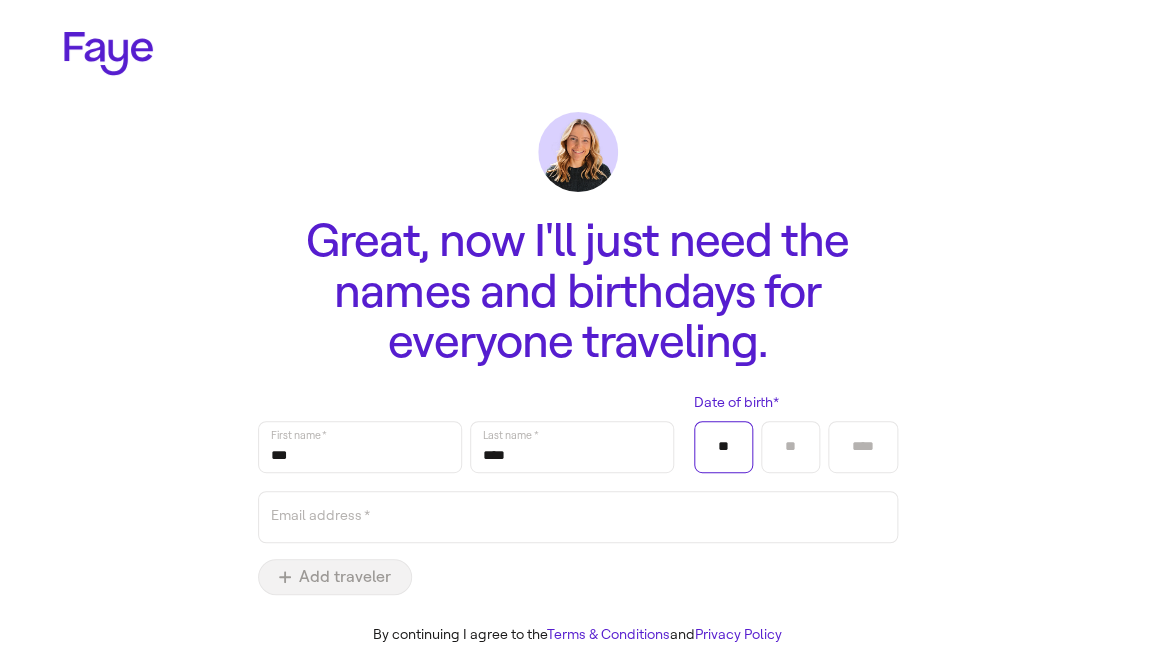 type on "**" 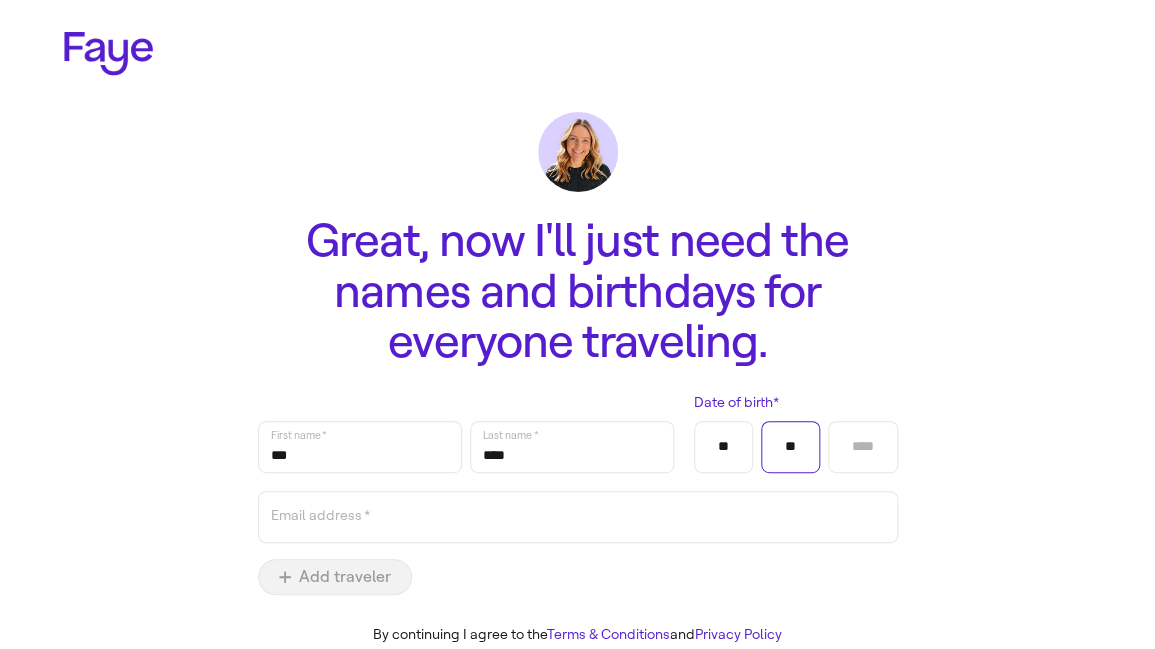 type on "**" 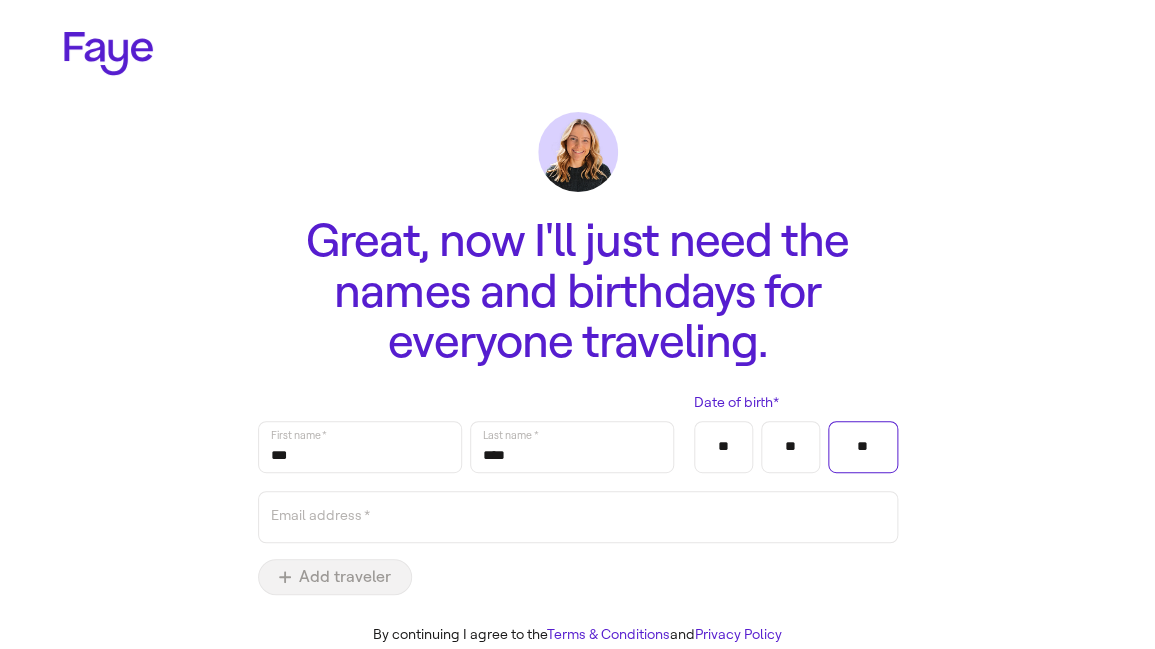 type on "*" 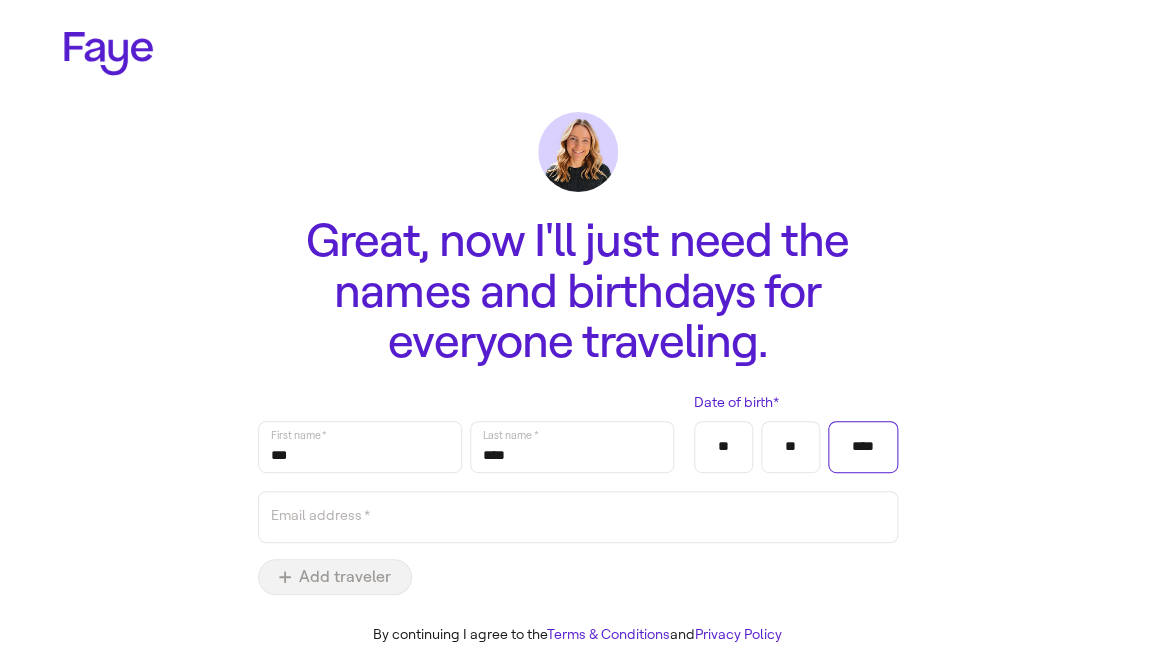 type on "****" 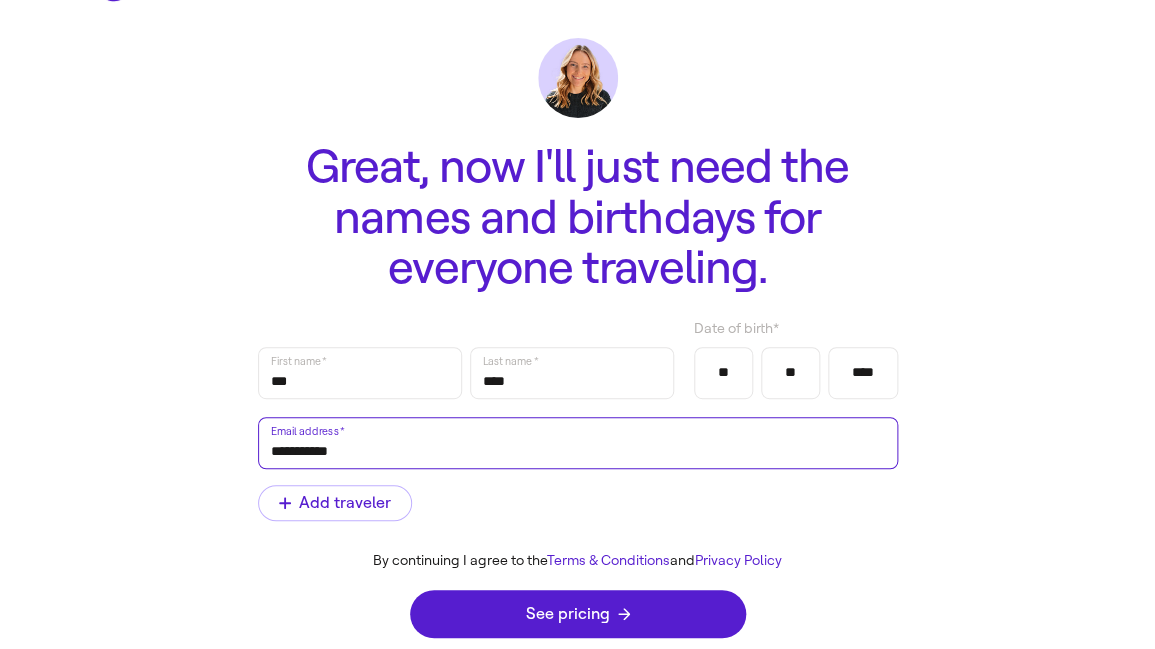 scroll, scrollTop: 83, scrollLeft: 0, axis: vertical 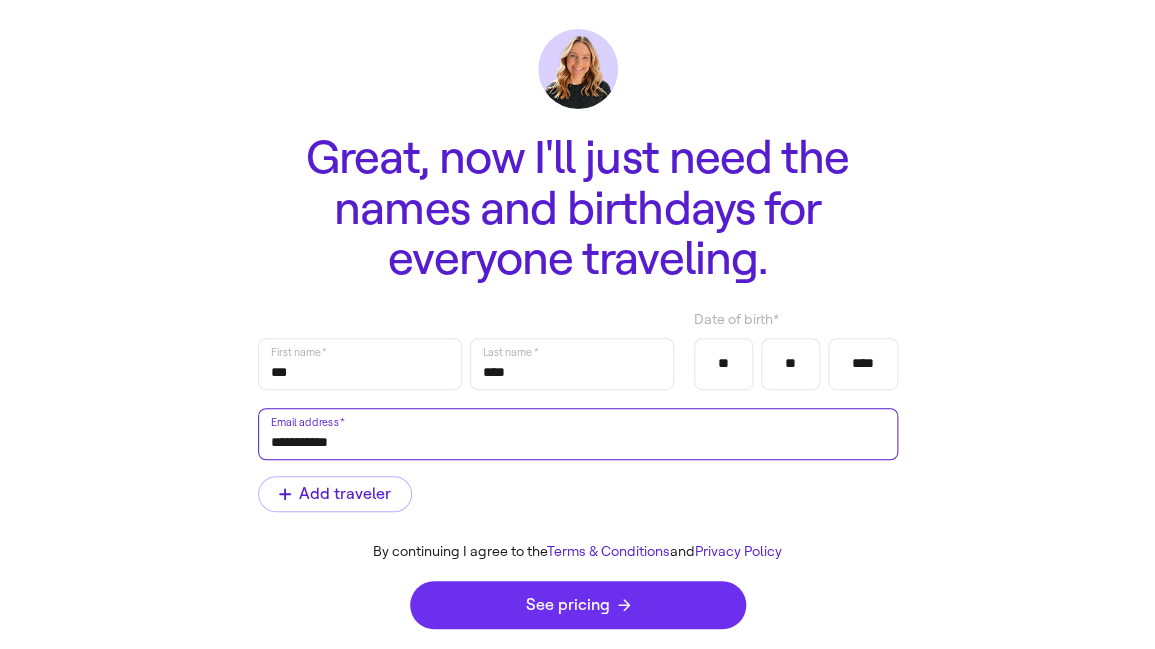type on "**********" 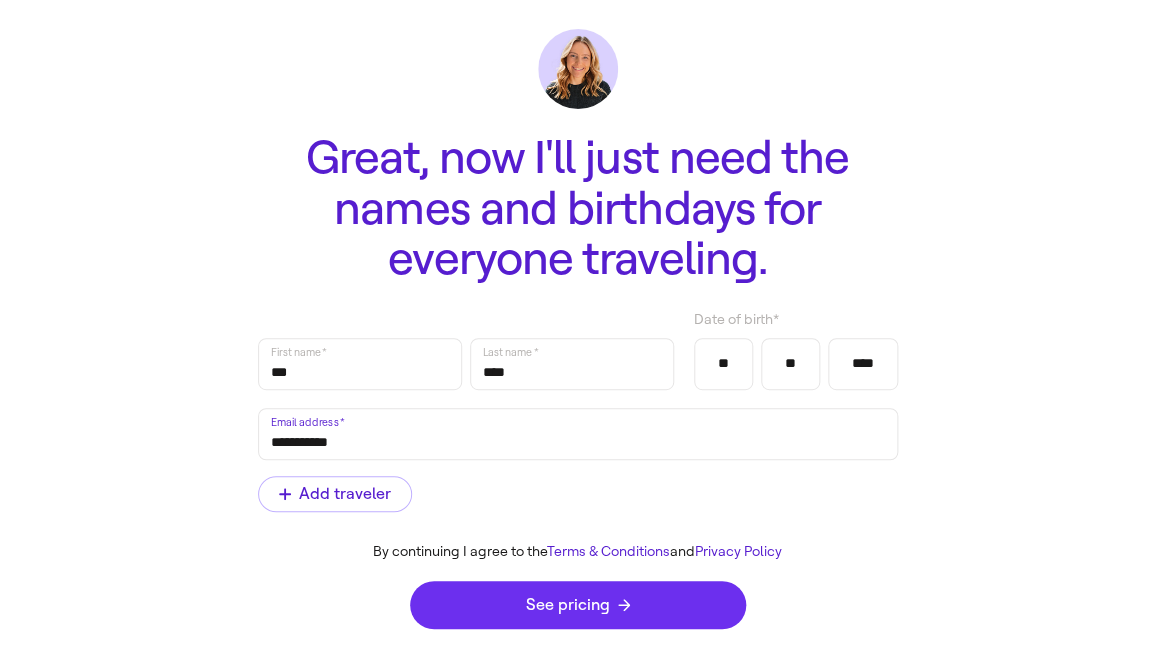 click on "See pricing" at bounding box center [578, 605] 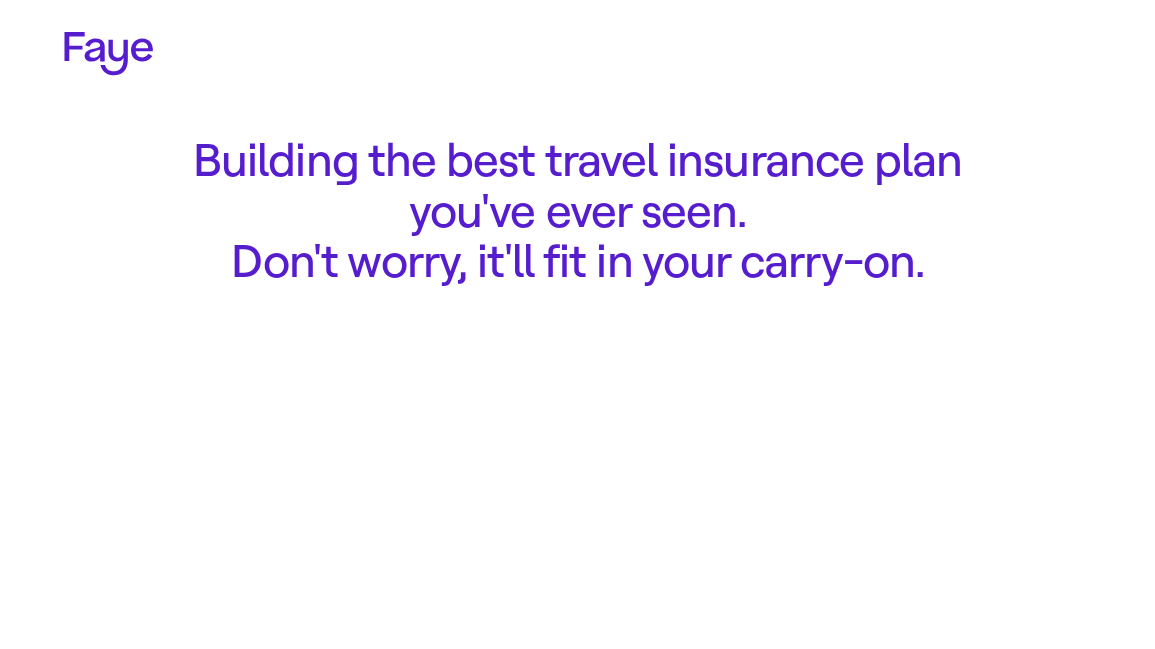 scroll, scrollTop: 0, scrollLeft: 0, axis: both 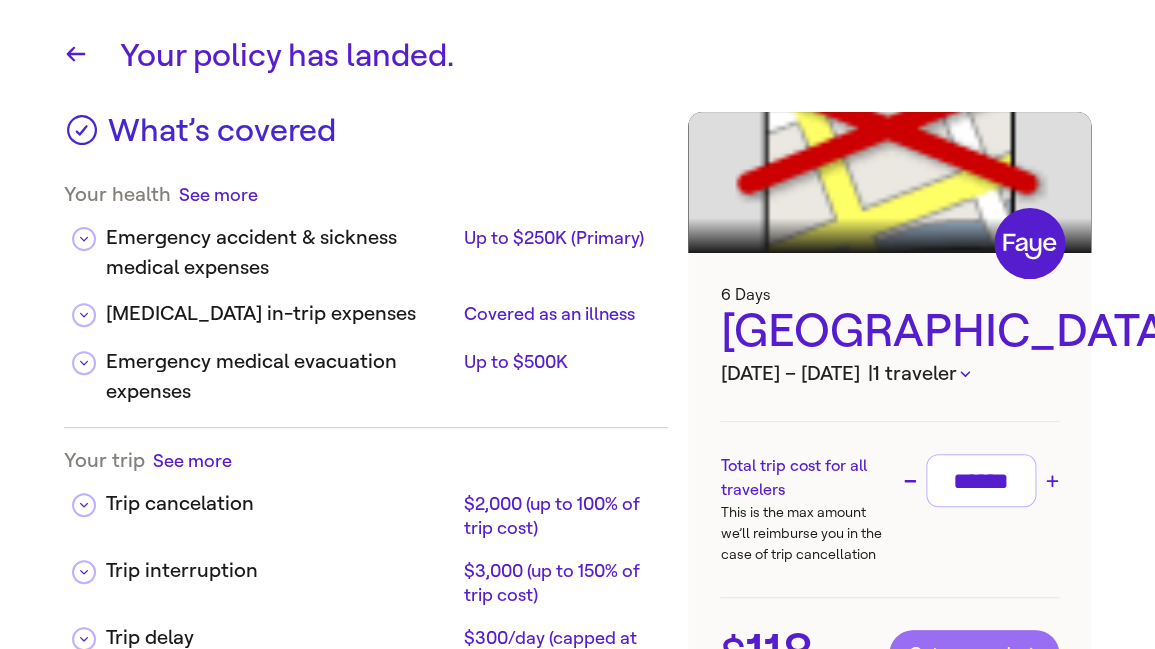 click on "Get covered" at bounding box center (974, 654) 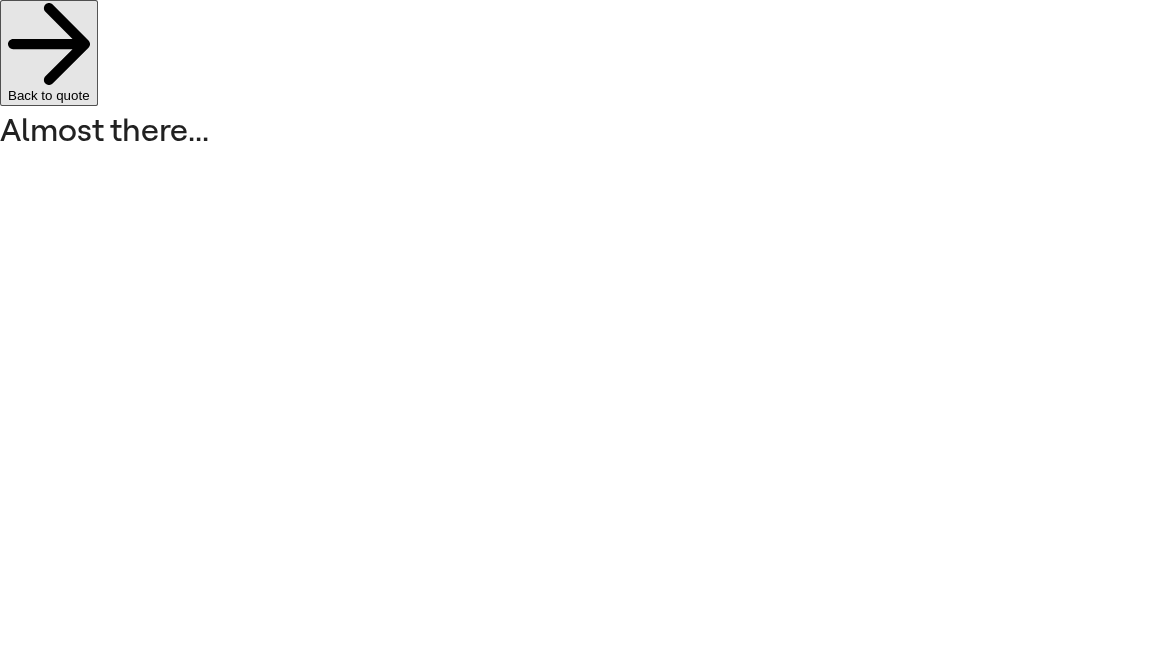 scroll, scrollTop: 0, scrollLeft: 0, axis: both 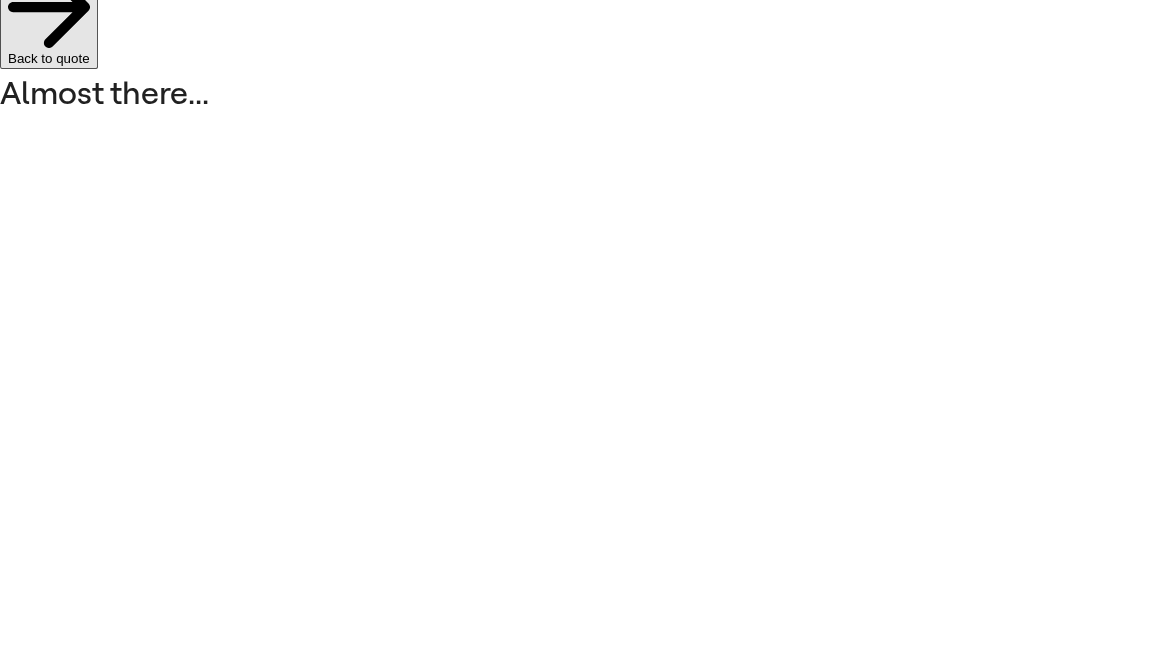 click on "Back to quote" at bounding box center (49, 16) 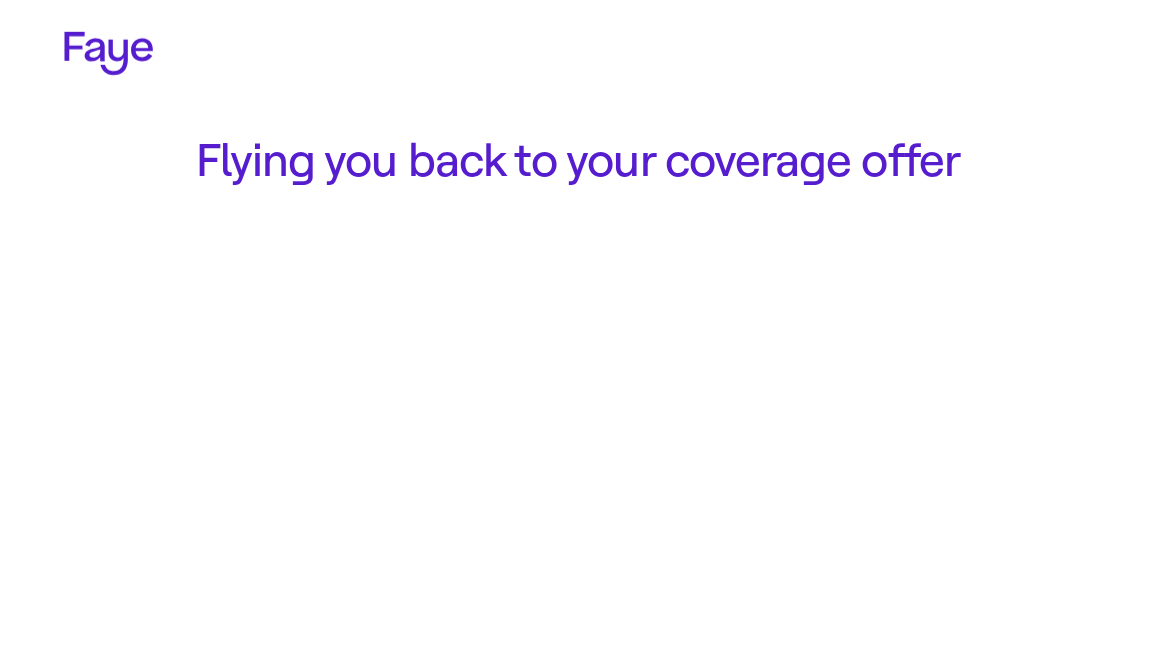 scroll, scrollTop: 0, scrollLeft: 0, axis: both 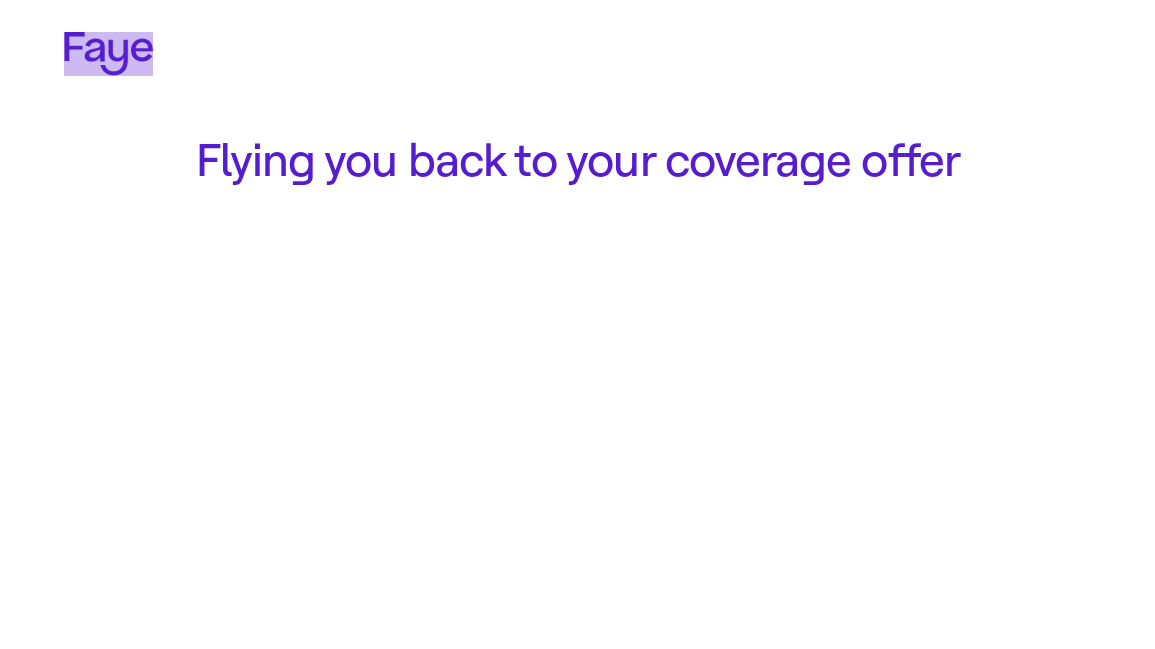 click 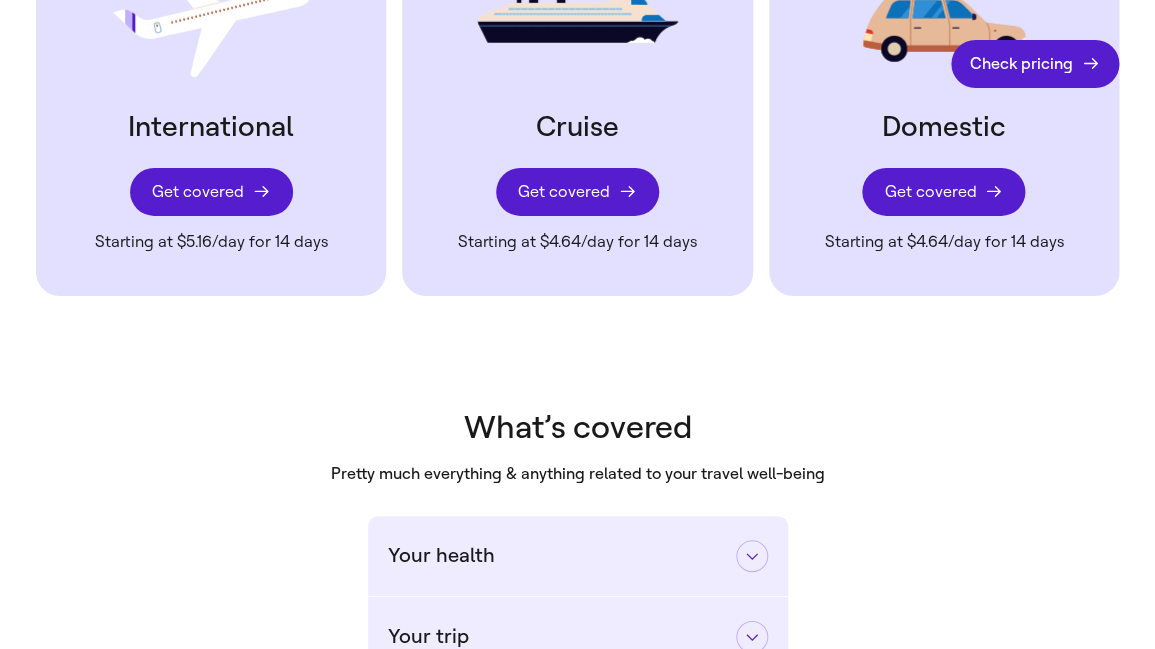 scroll, scrollTop: 2157, scrollLeft: 0, axis: vertical 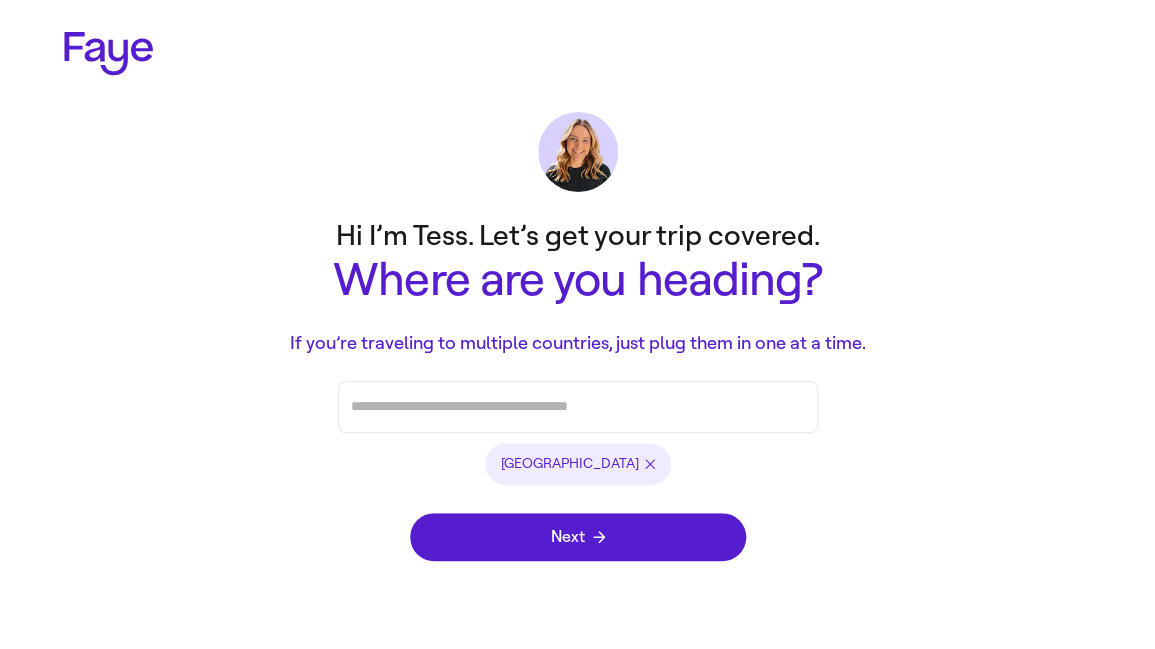 click 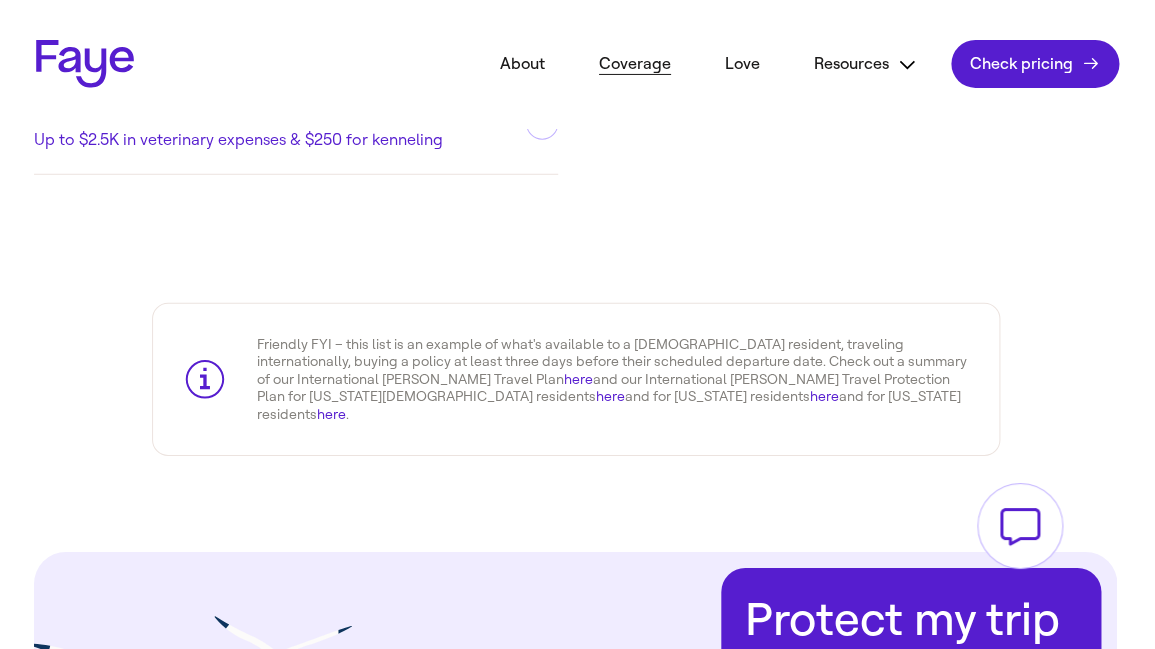 scroll, scrollTop: 3880, scrollLeft: 2, axis: both 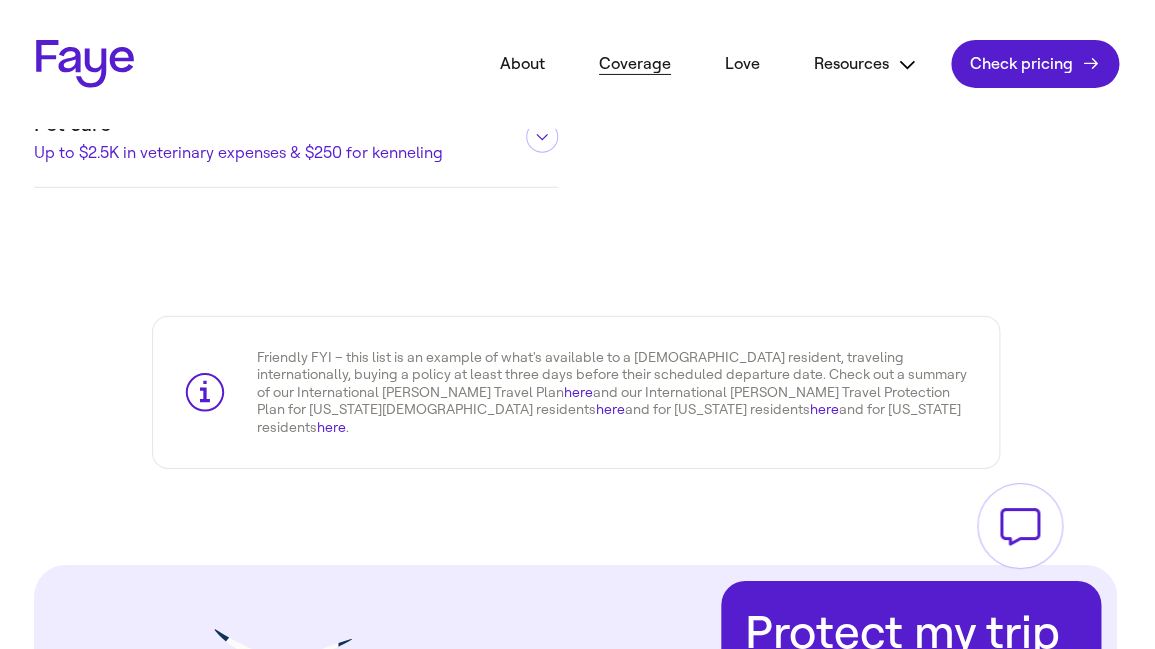 click on "here" at bounding box center [578, 392] 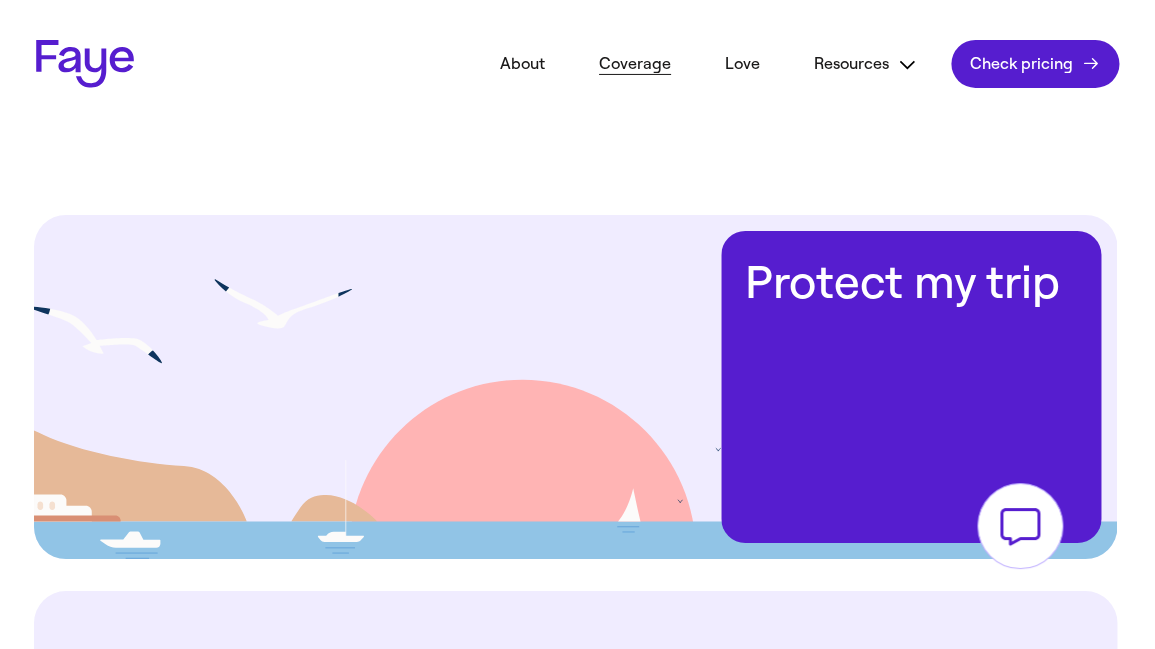 scroll, scrollTop: 4180, scrollLeft: 2, axis: both 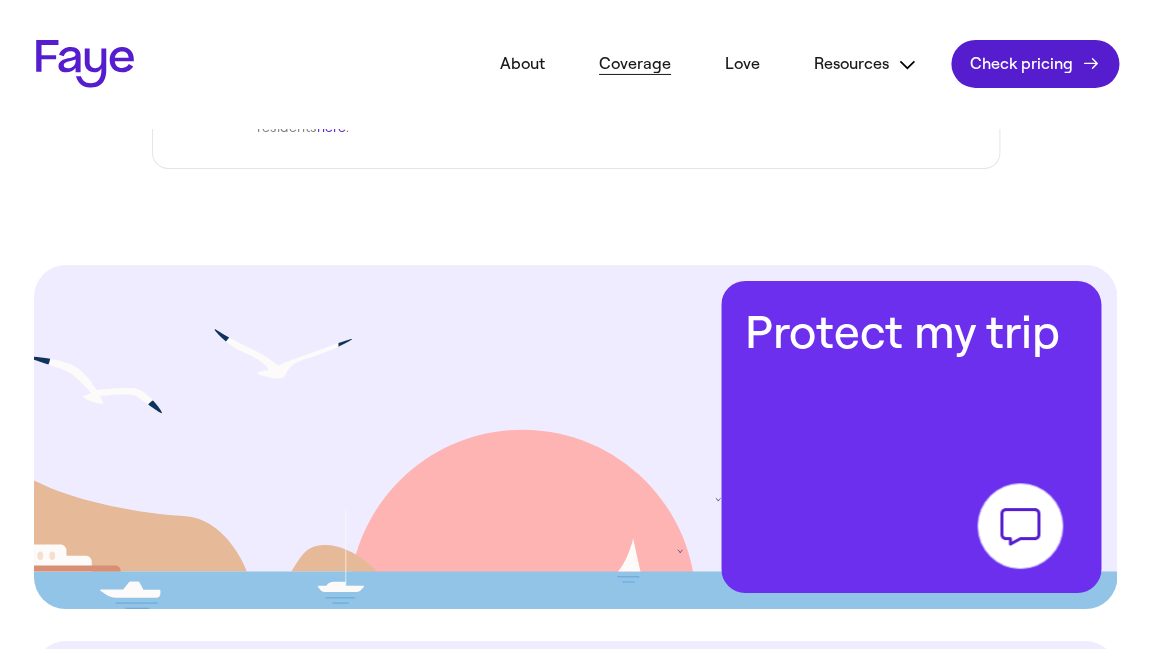 click on "Protect my trip   Check pricing" at bounding box center [911, 437] 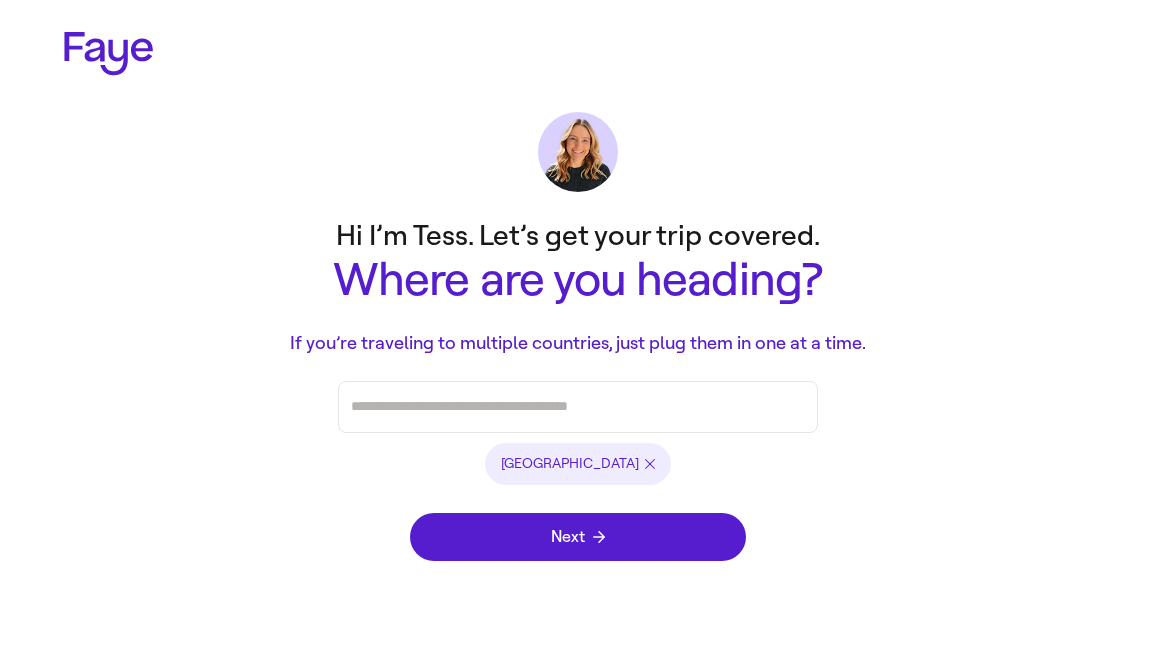 scroll, scrollTop: 0, scrollLeft: 0, axis: both 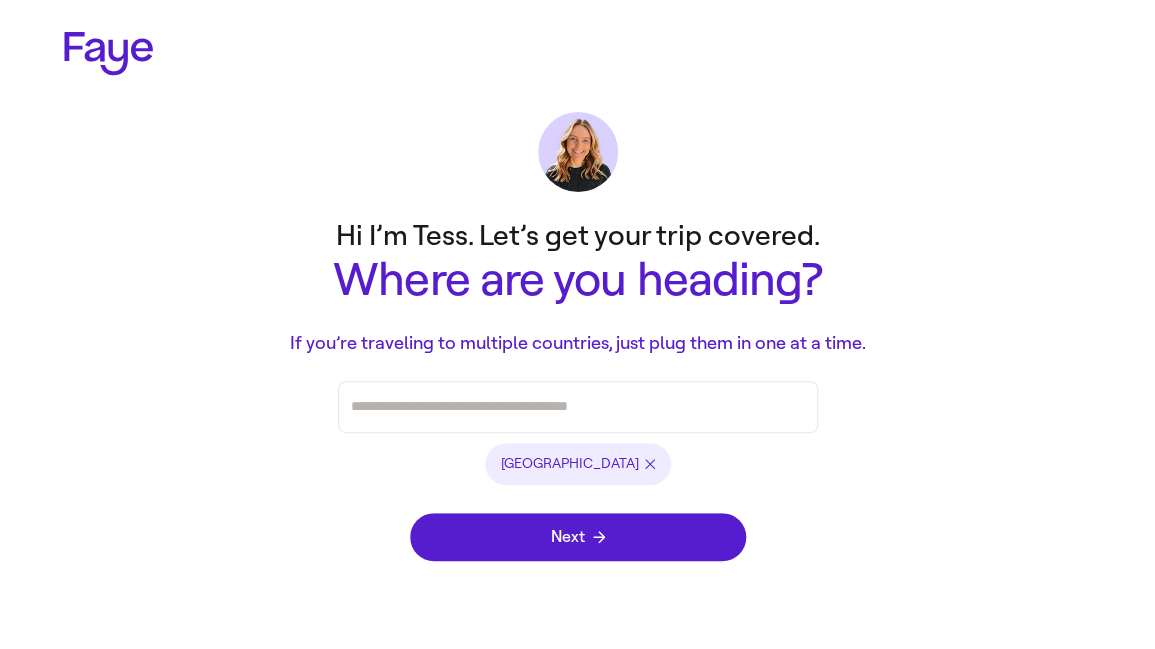 click 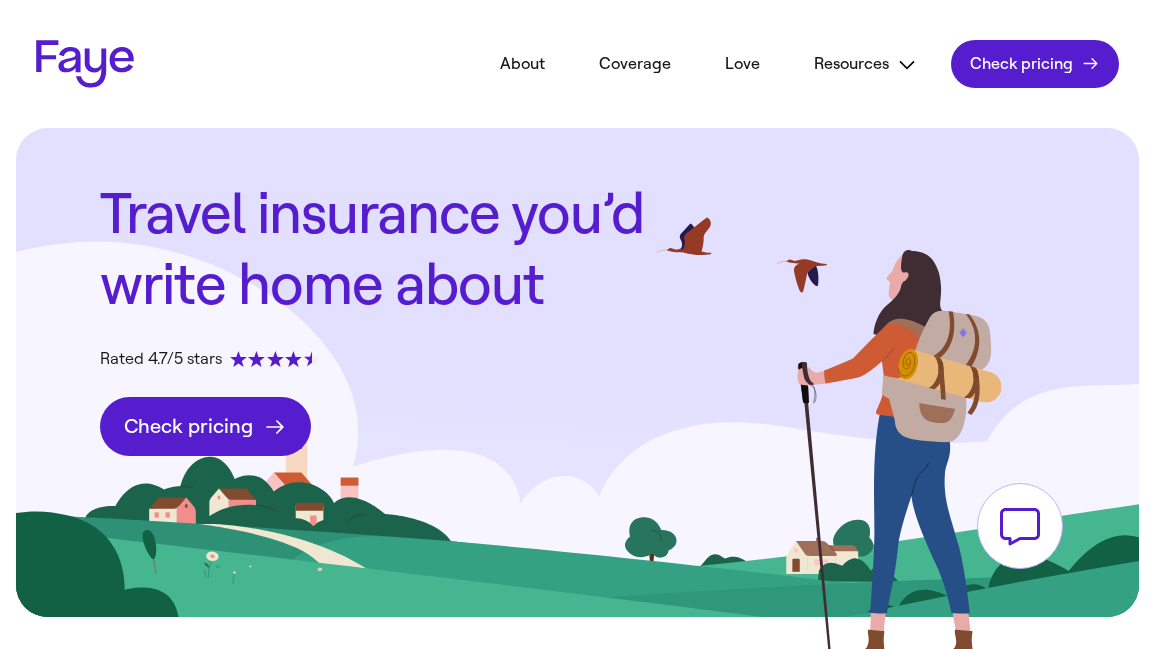 scroll, scrollTop: 0, scrollLeft: 0, axis: both 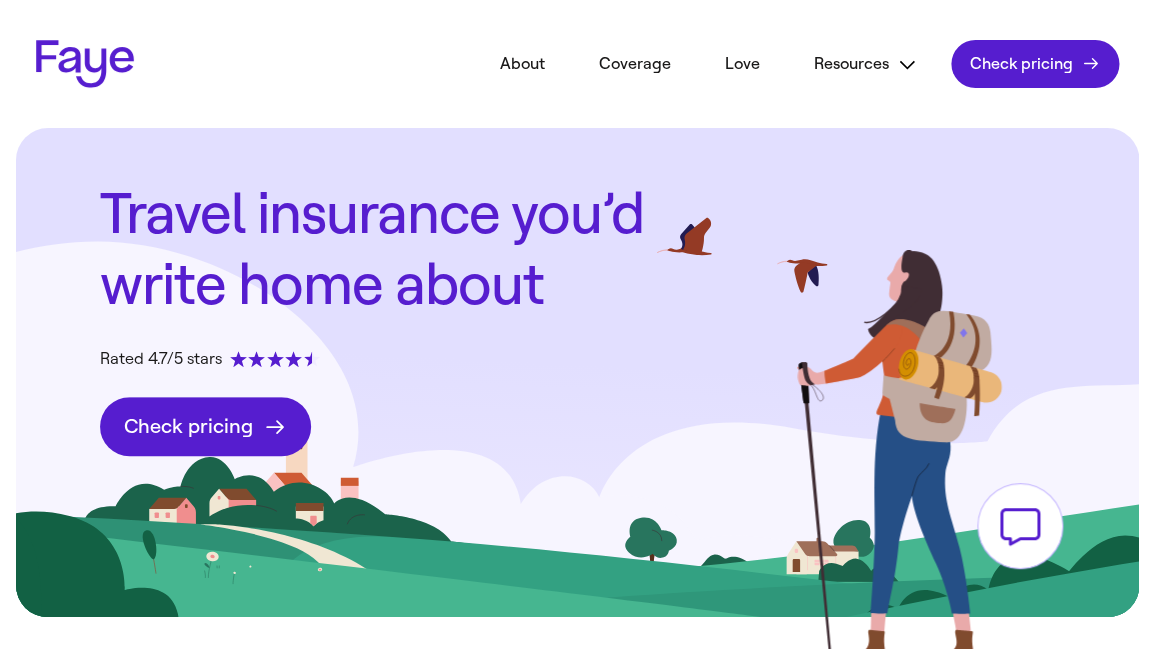 click on "Love" 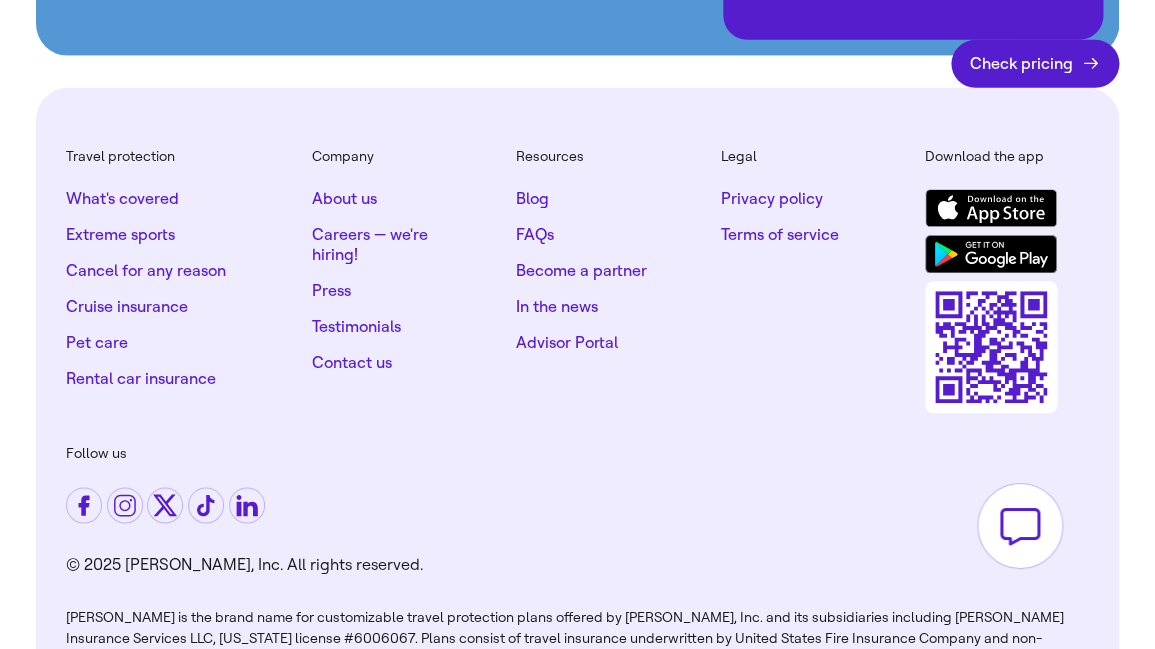 scroll, scrollTop: 11950, scrollLeft: 0, axis: vertical 